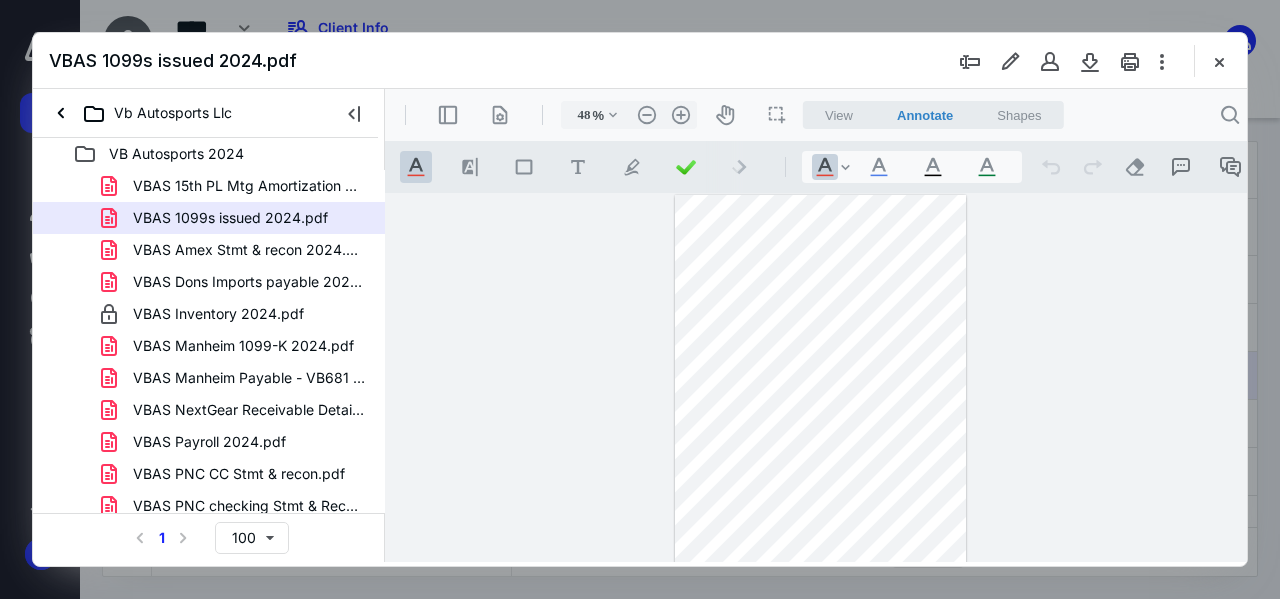 scroll, scrollTop: 0, scrollLeft: 0, axis: both 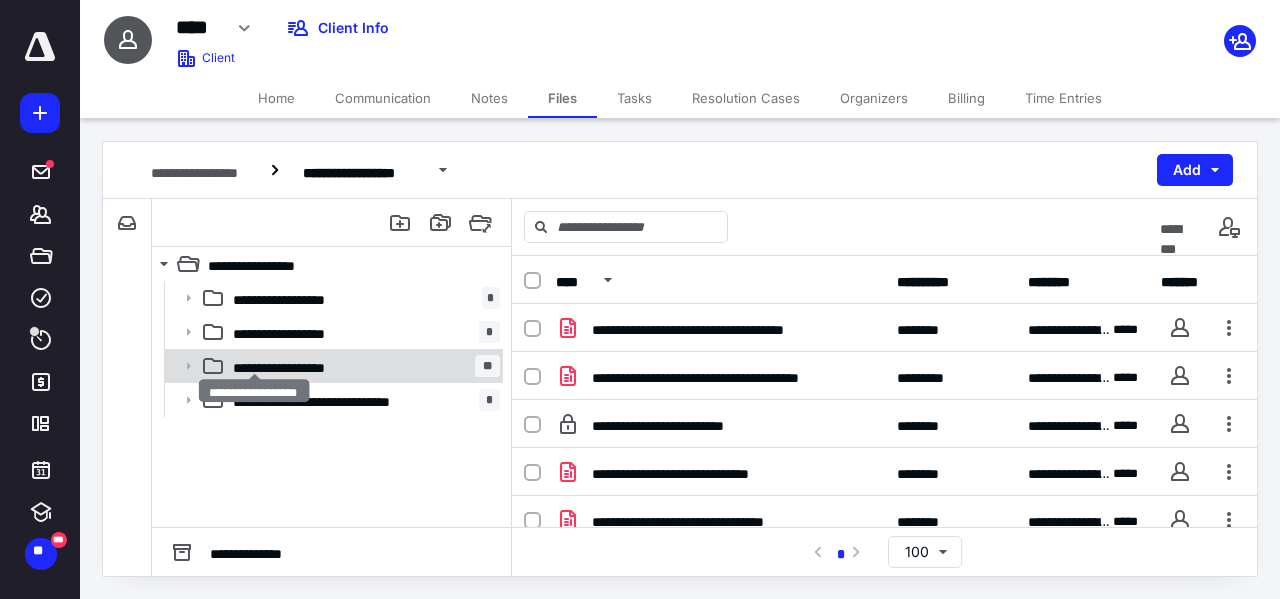 click on "**********" at bounding box center (287, 366) 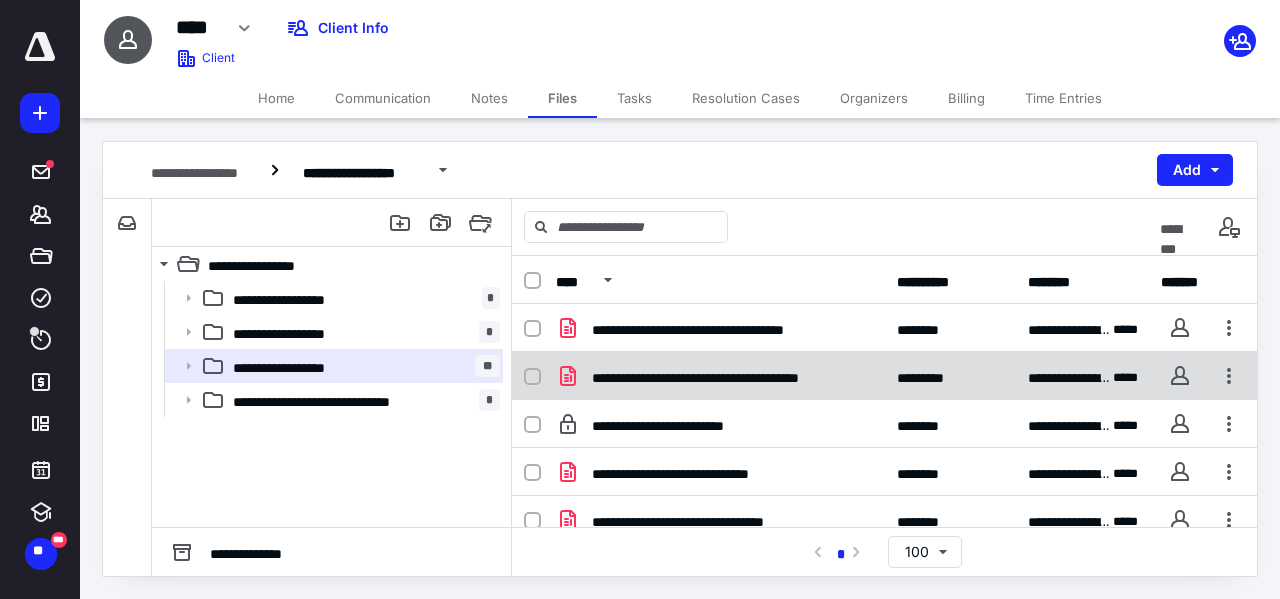 click on "**********" at bounding box center (884, 376) 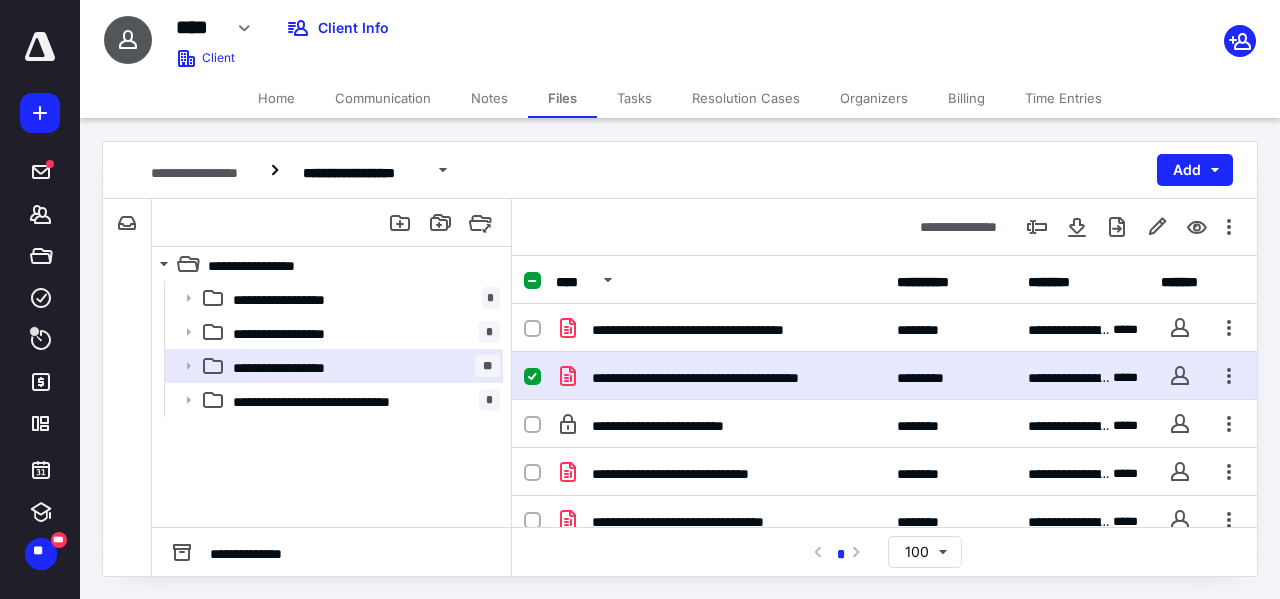 checkbox on "true" 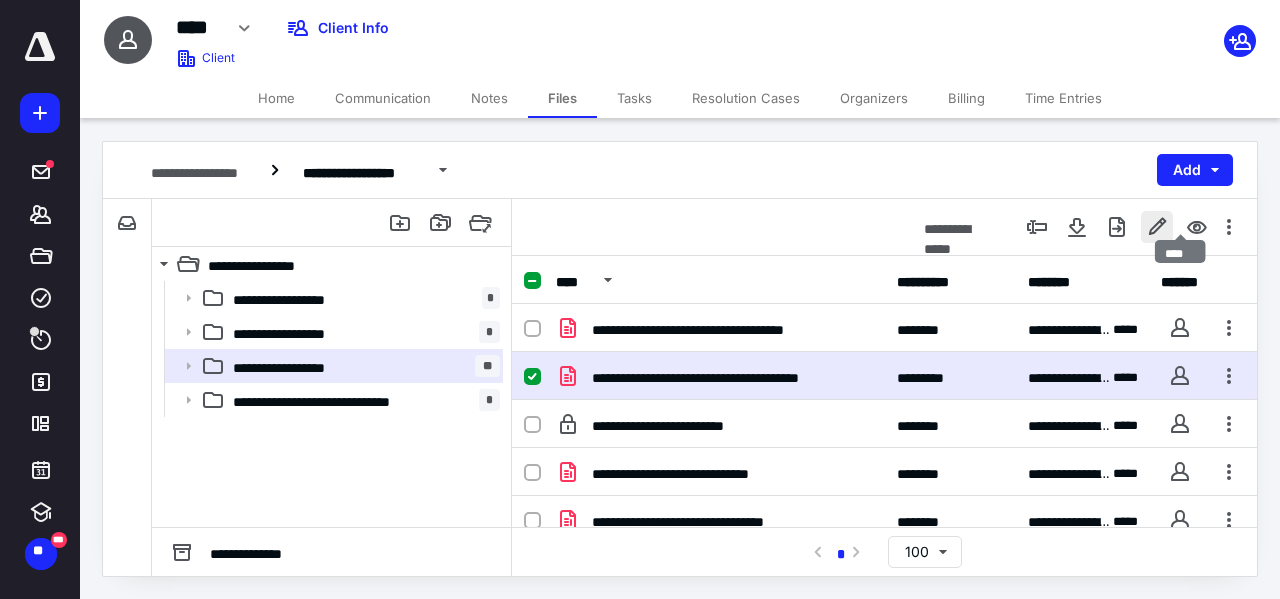 click at bounding box center (1157, 227) 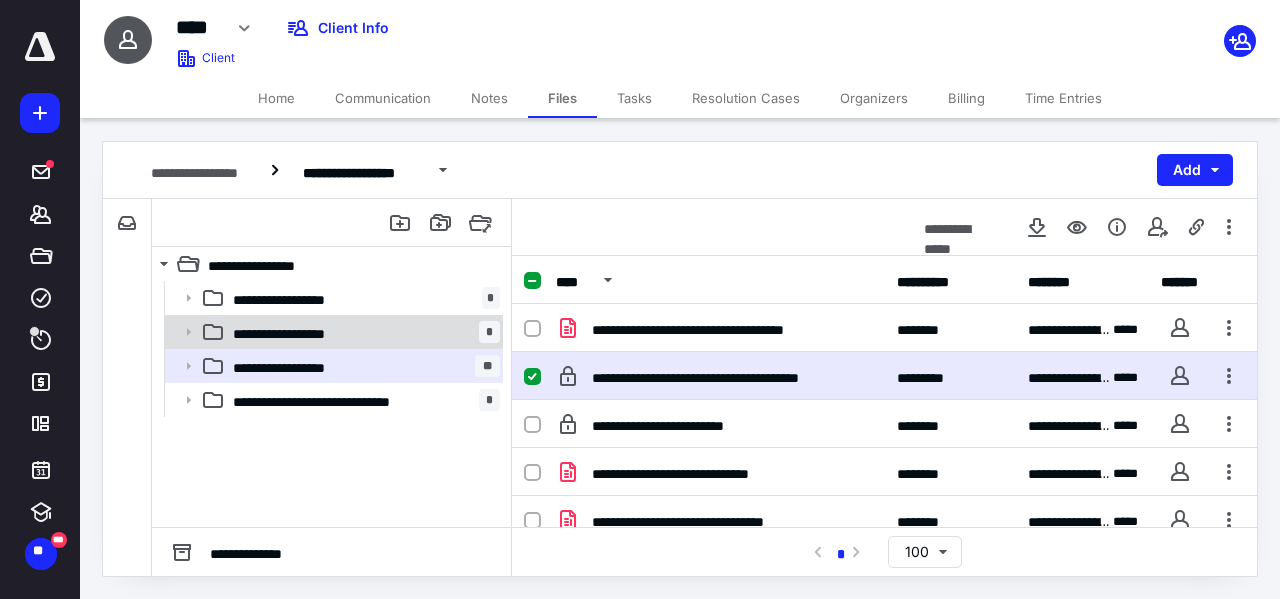 click on "**********" at bounding box center (287, 332) 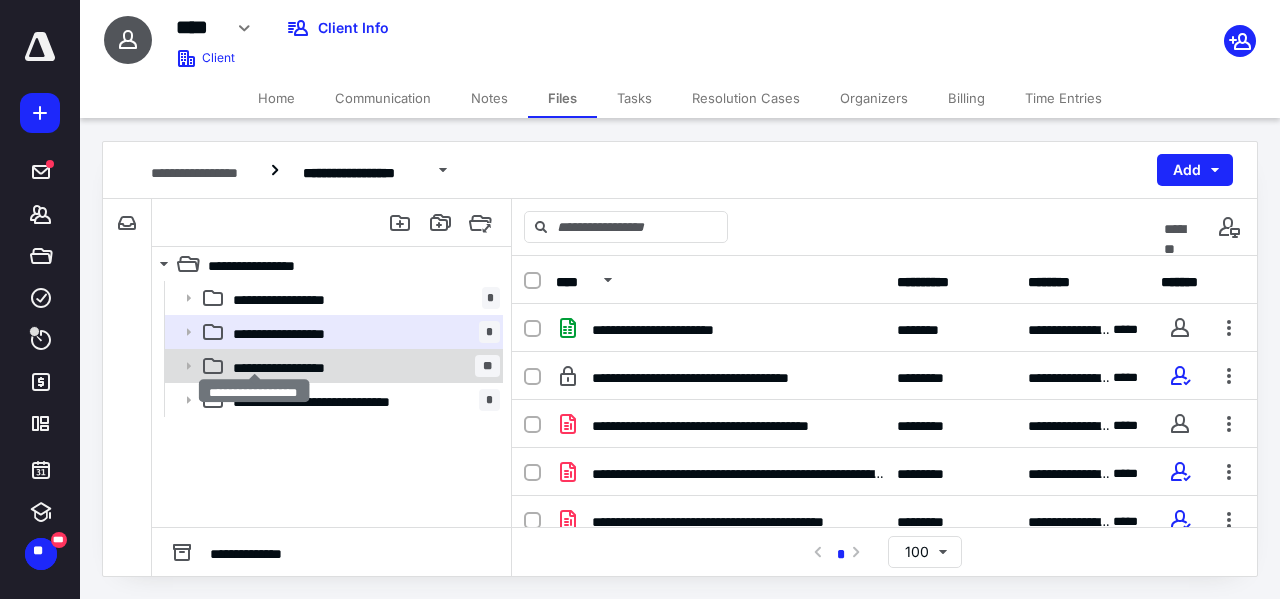 click on "**********" at bounding box center (287, 366) 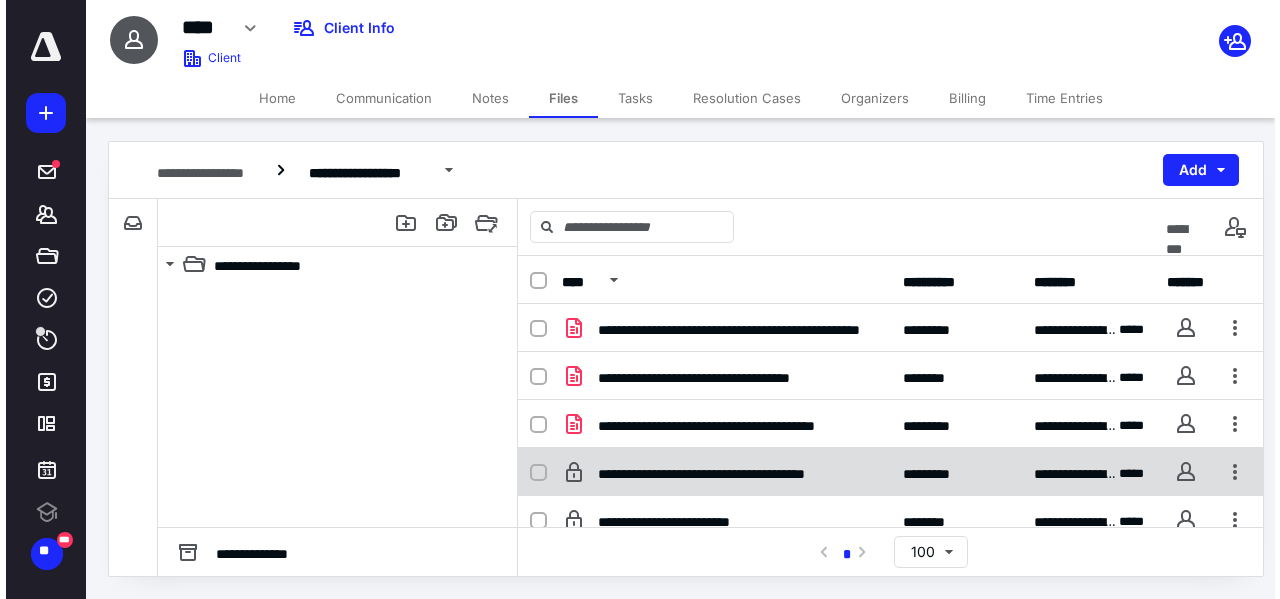 scroll, scrollTop: 0, scrollLeft: 0, axis: both 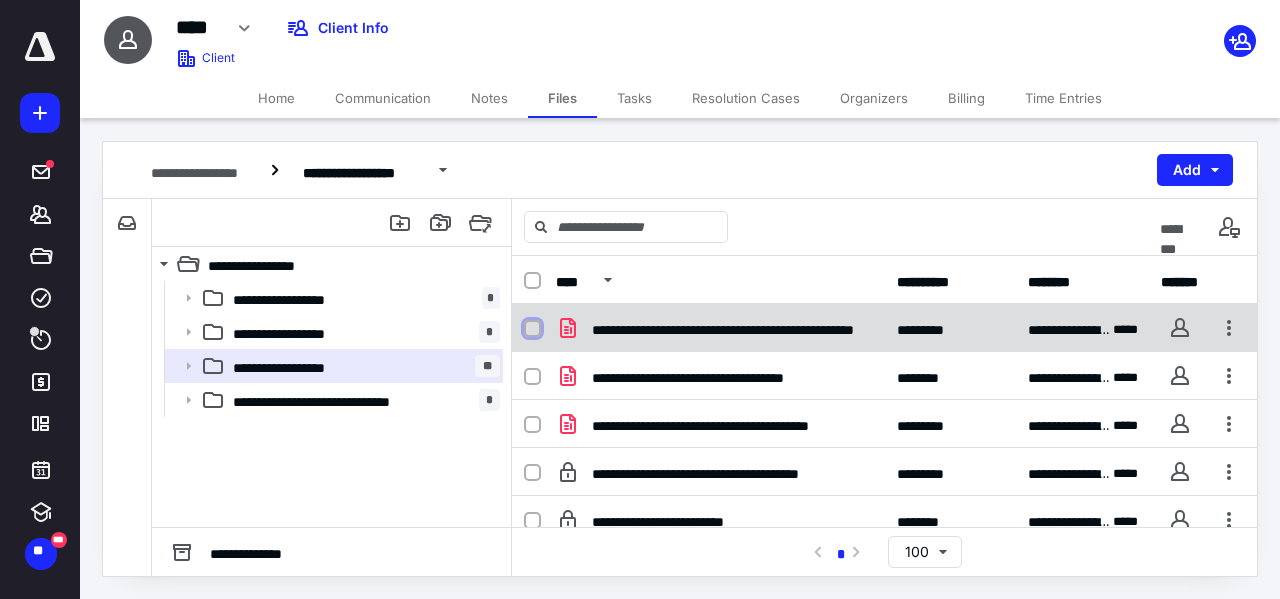 click at bounding box center (532, 329) 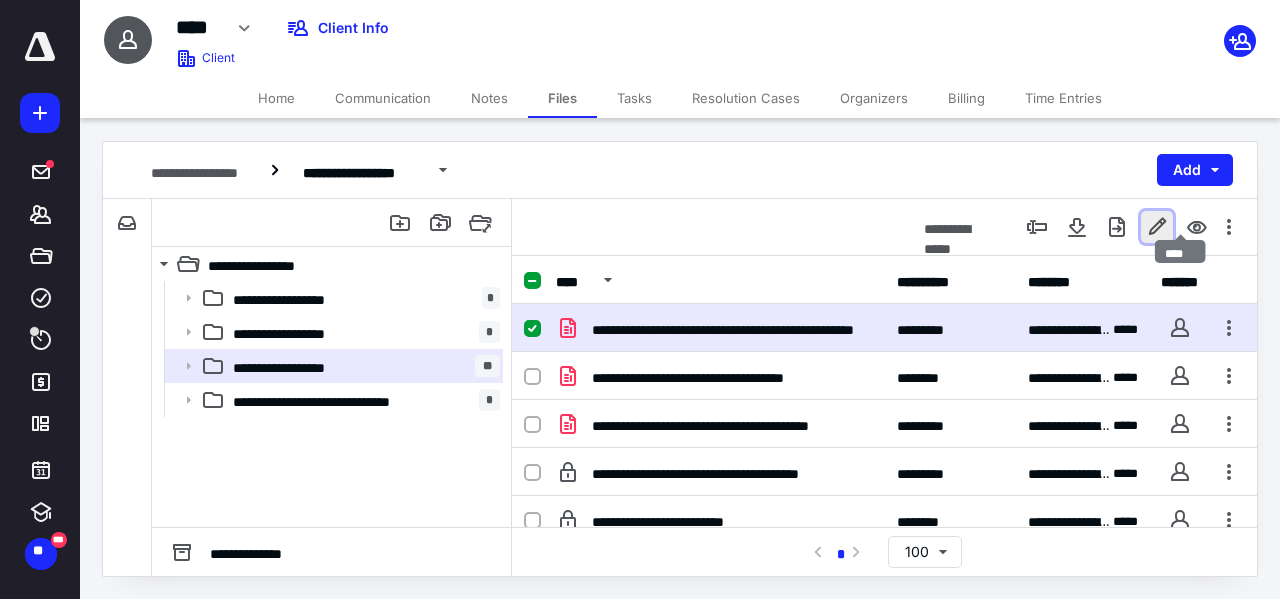 click at bounding box center [1157, 227] 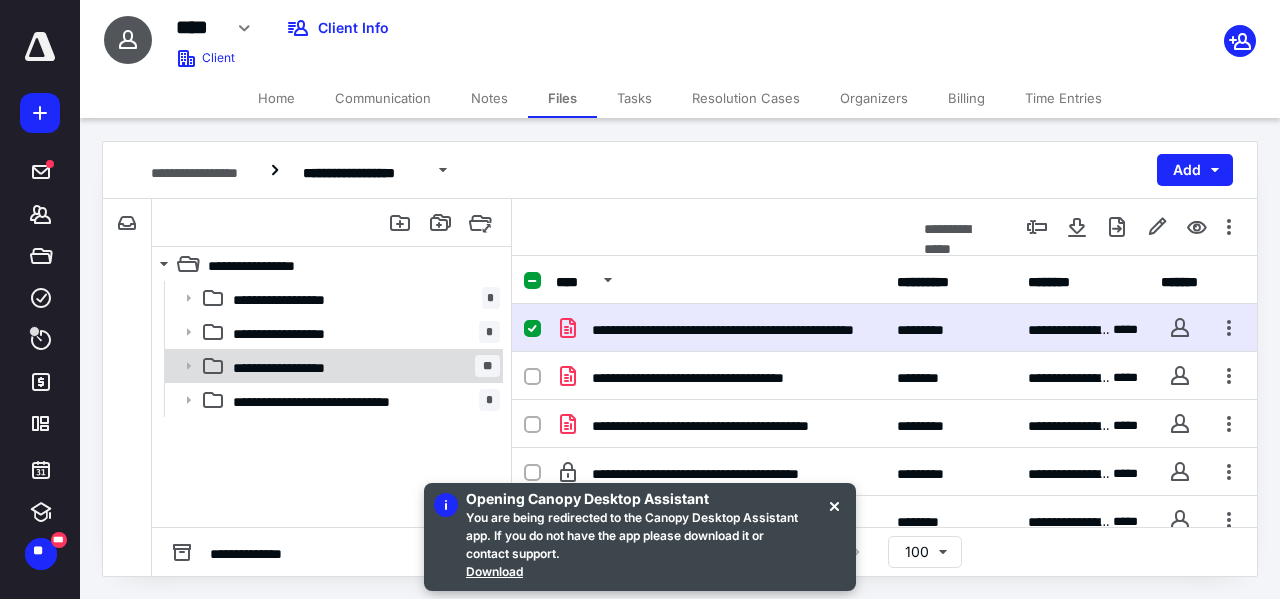 checkbox on "true" 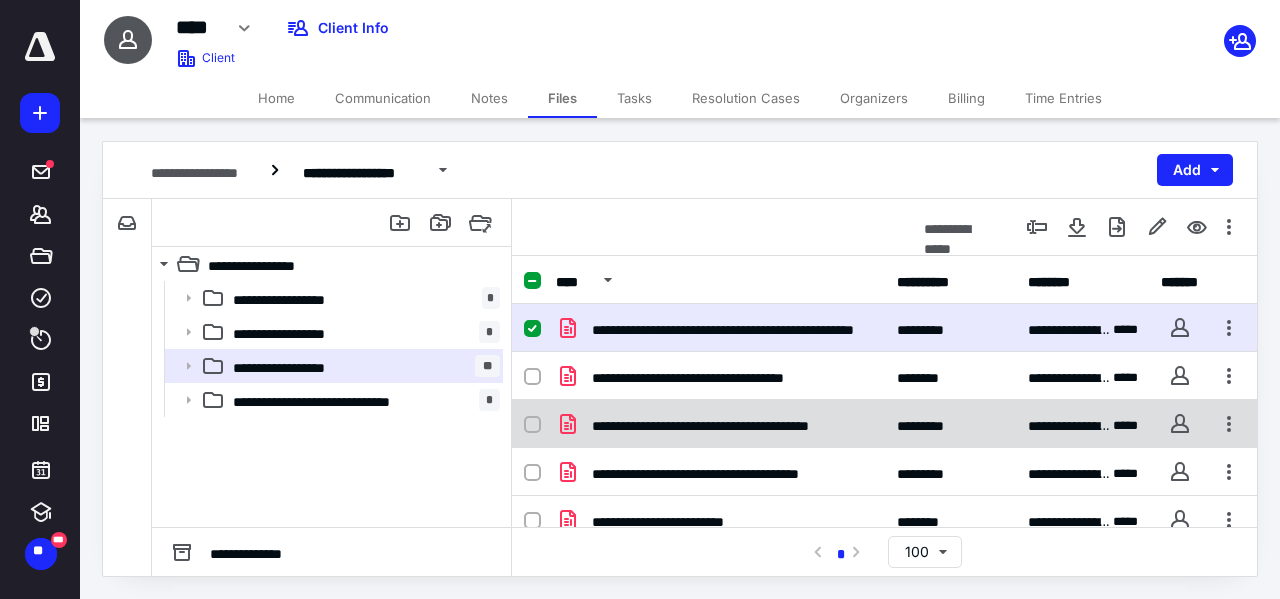 click 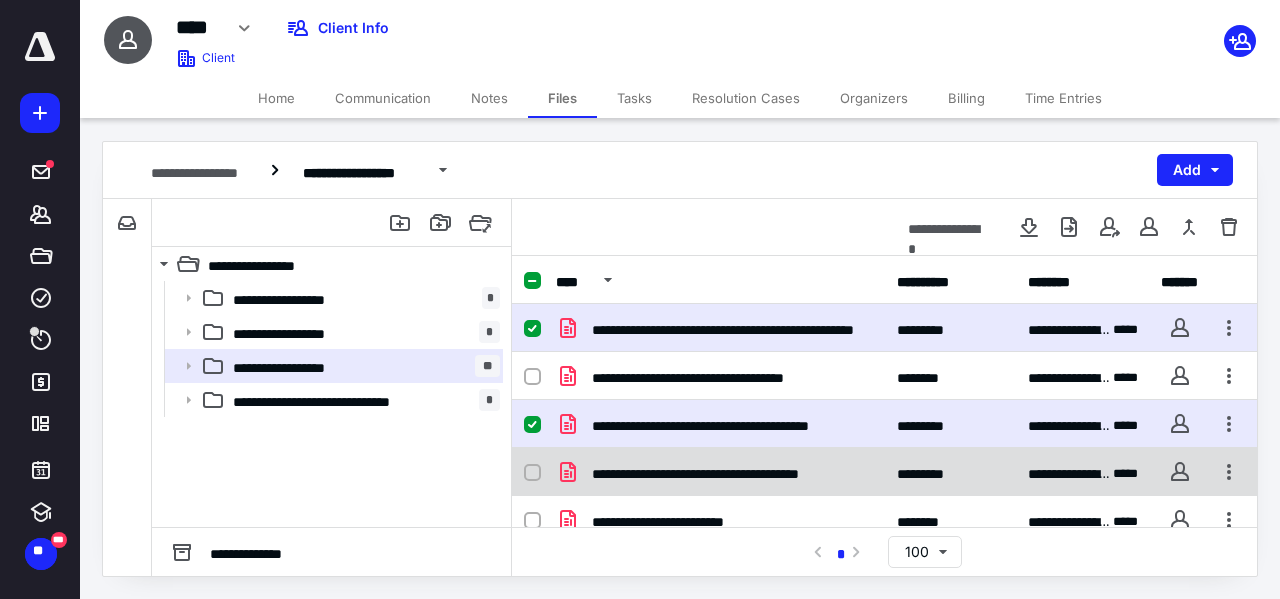 click at bounding box center [532, 473] 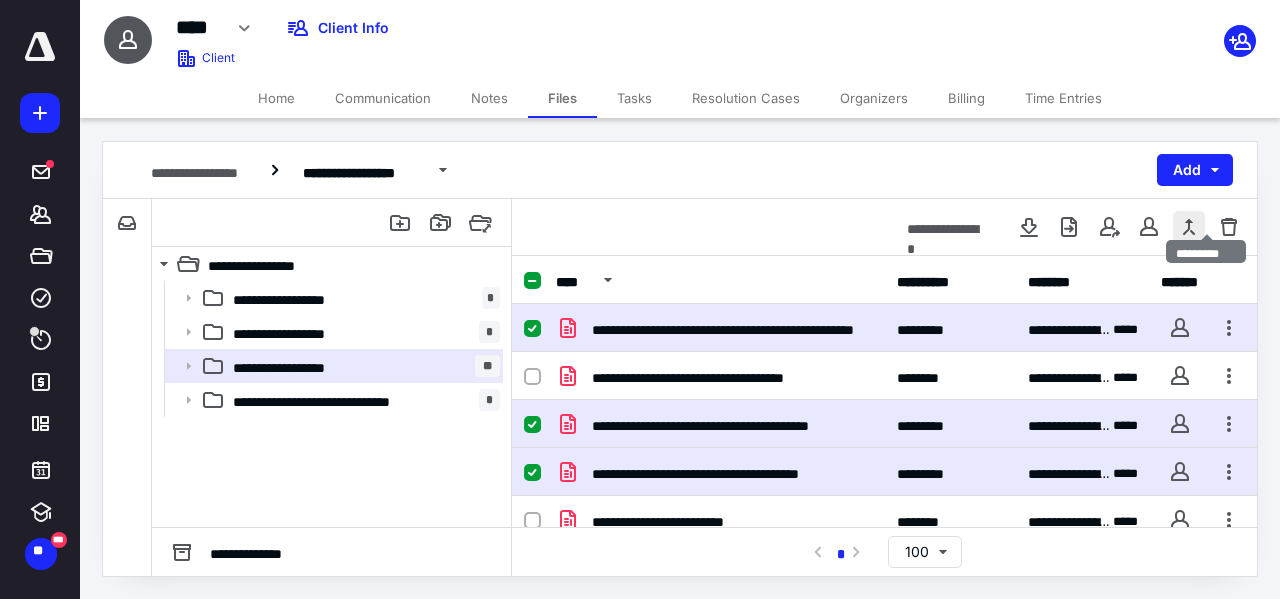 click at bounding box center [1189, 227] 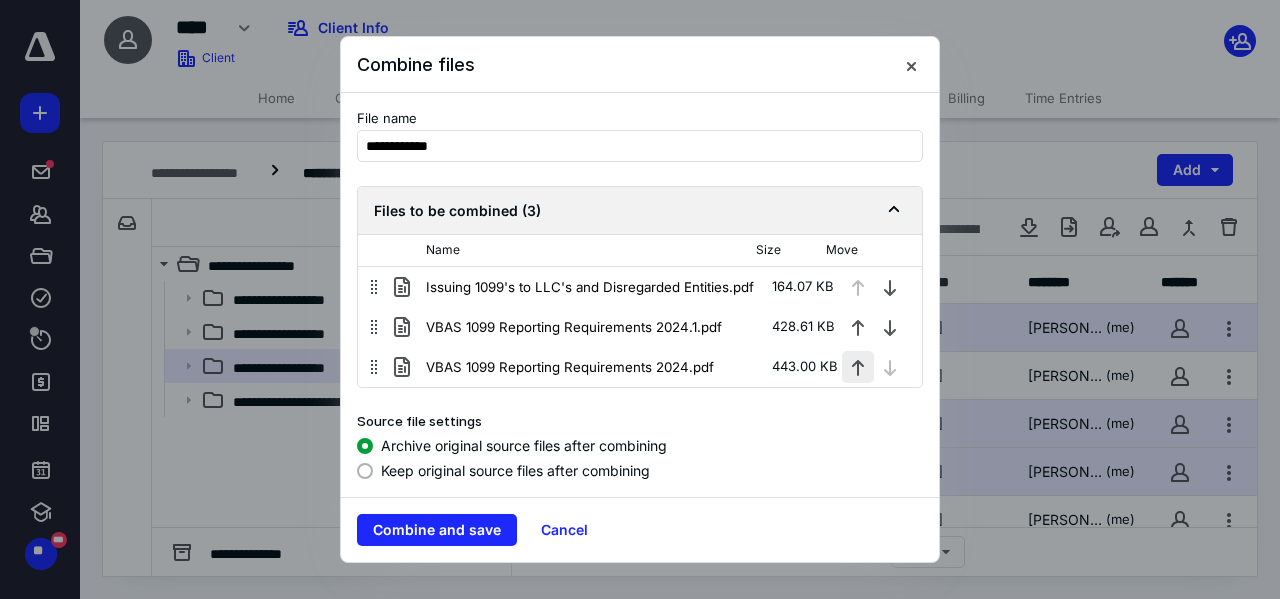 click at bounding box center [858, 367] 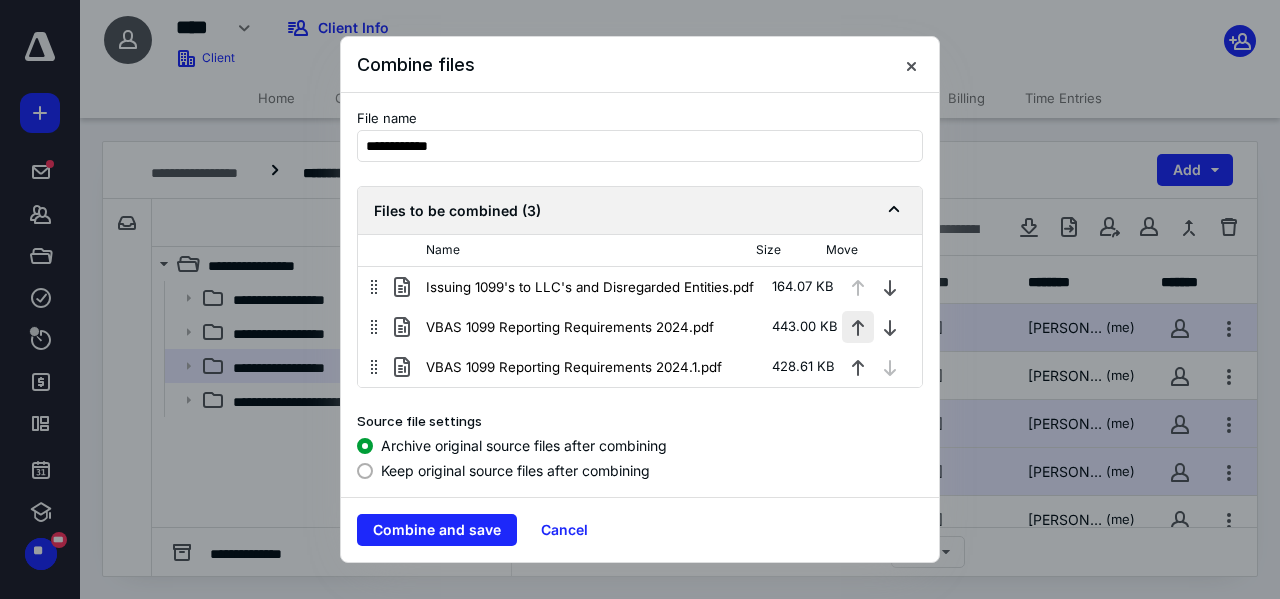 click at bounding box center (858, 327) 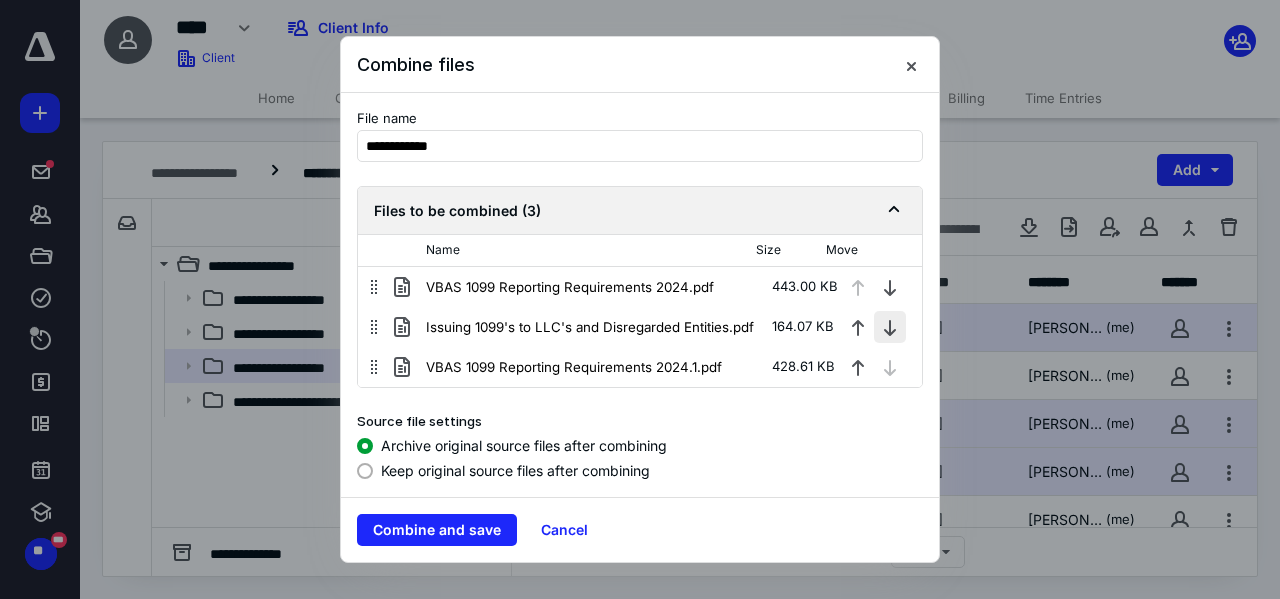 click at bounding box center [890, 327] 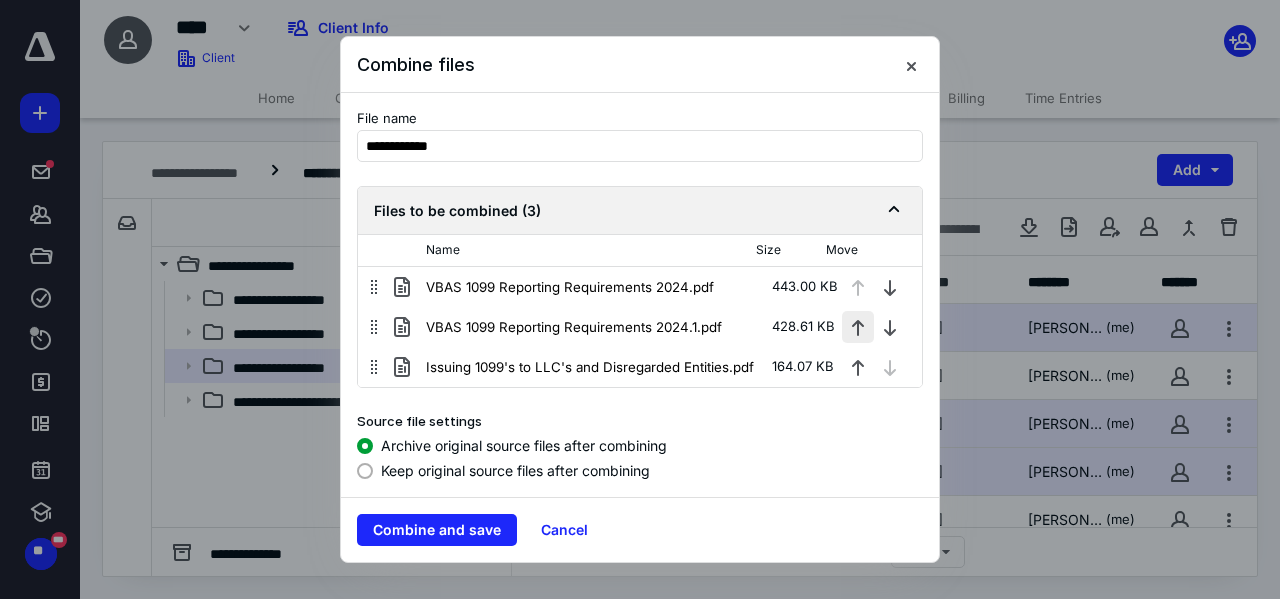click at bounding box center [858, 327] 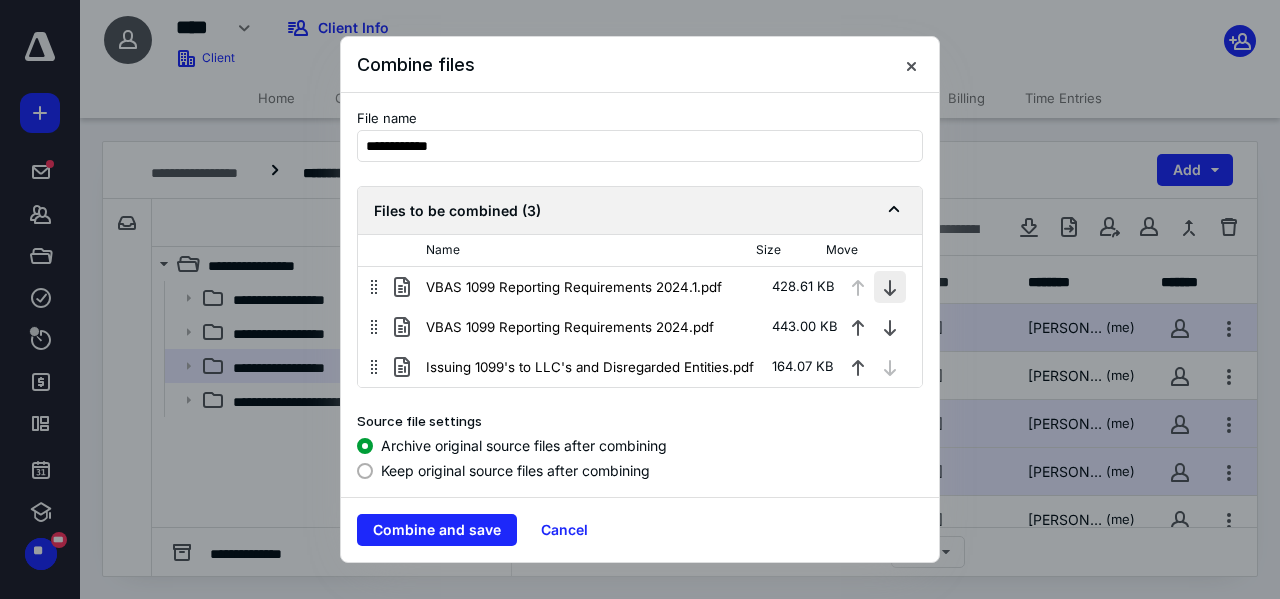 click at bounding box center [890, 287] 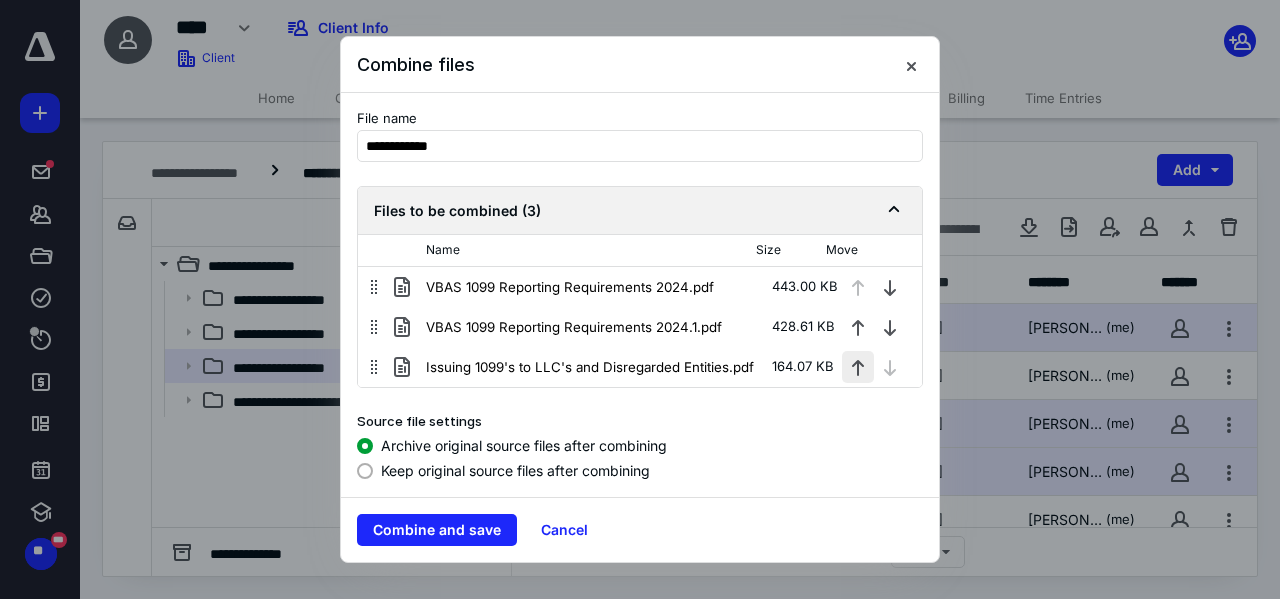 click at bounding box center (858, 367) 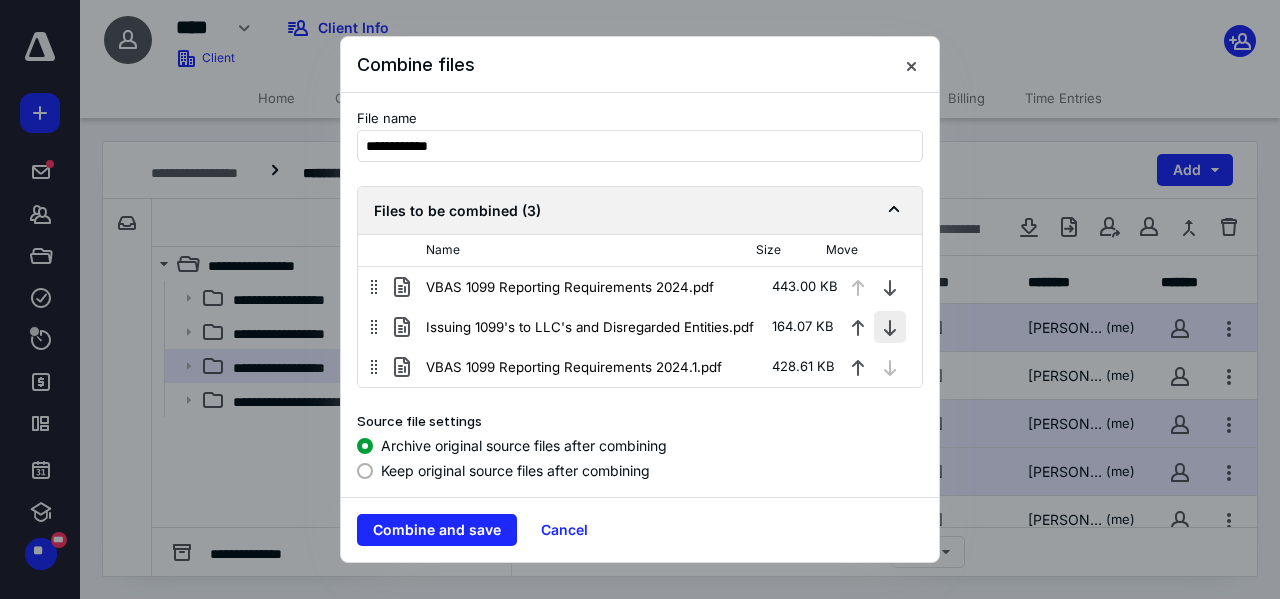 click at bounding box center (890, 327) 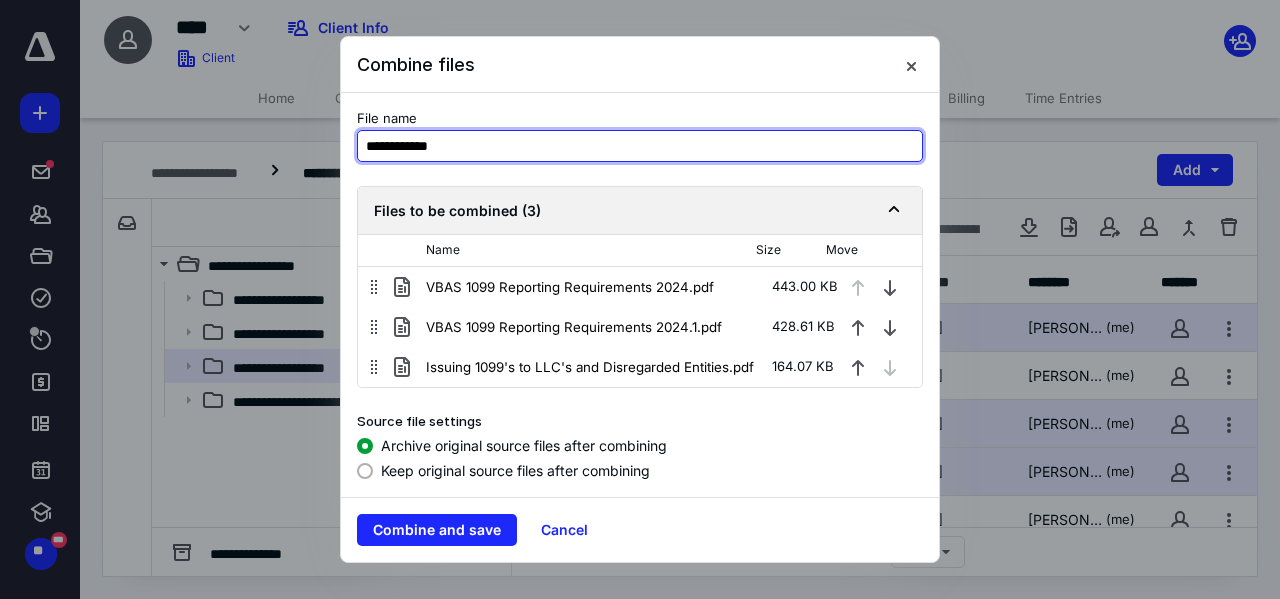 click on "**********" at bounding box center [640, 146] 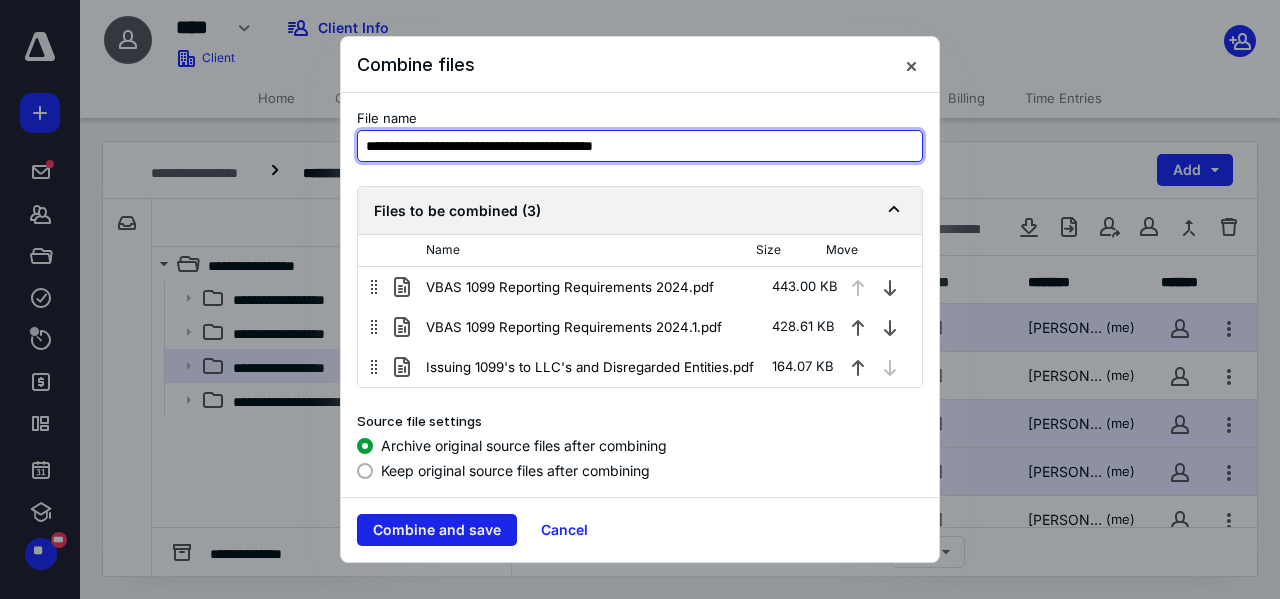 type on "**********" 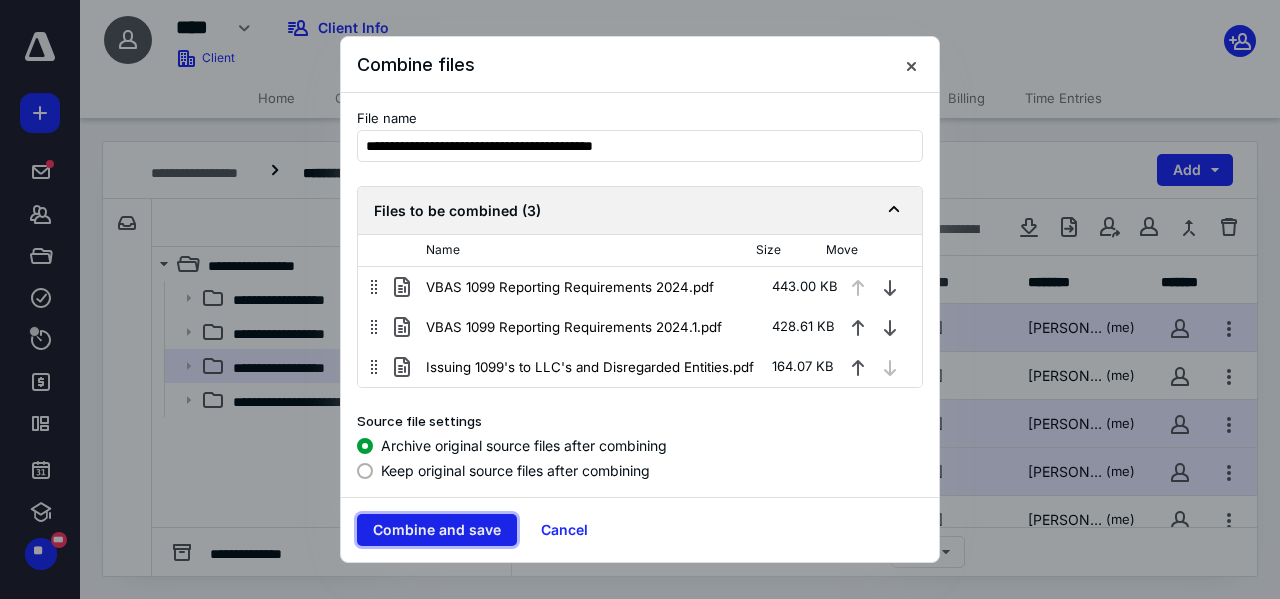 click on "Combine and save" at bounding box center [437, 530] 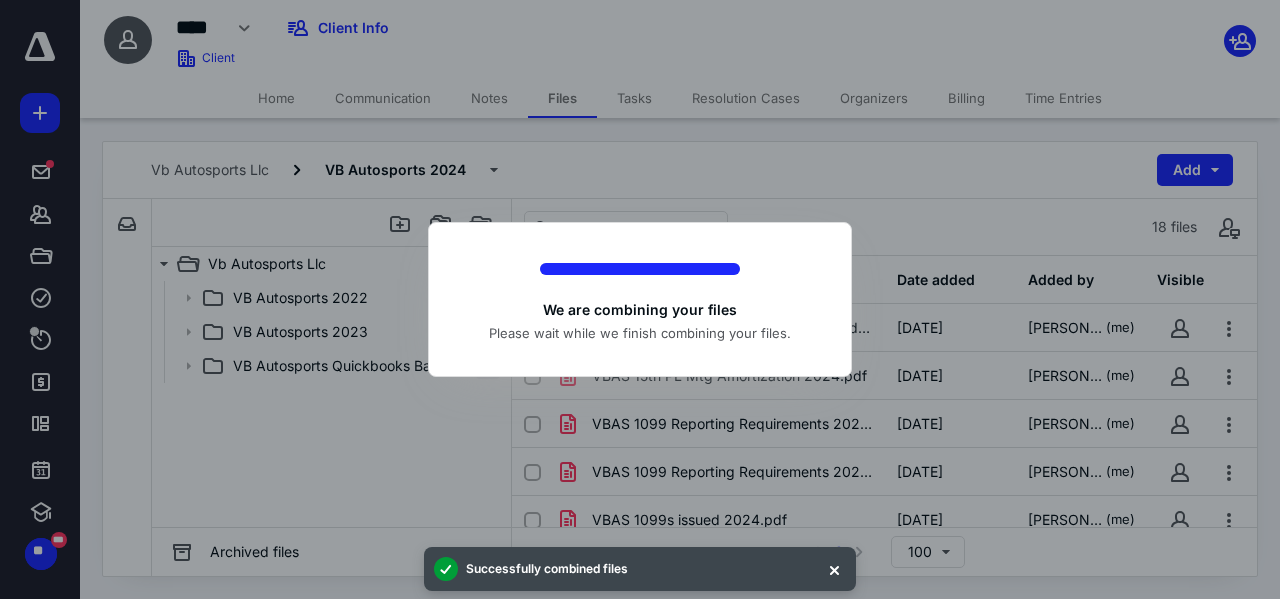 checkbox on "false" 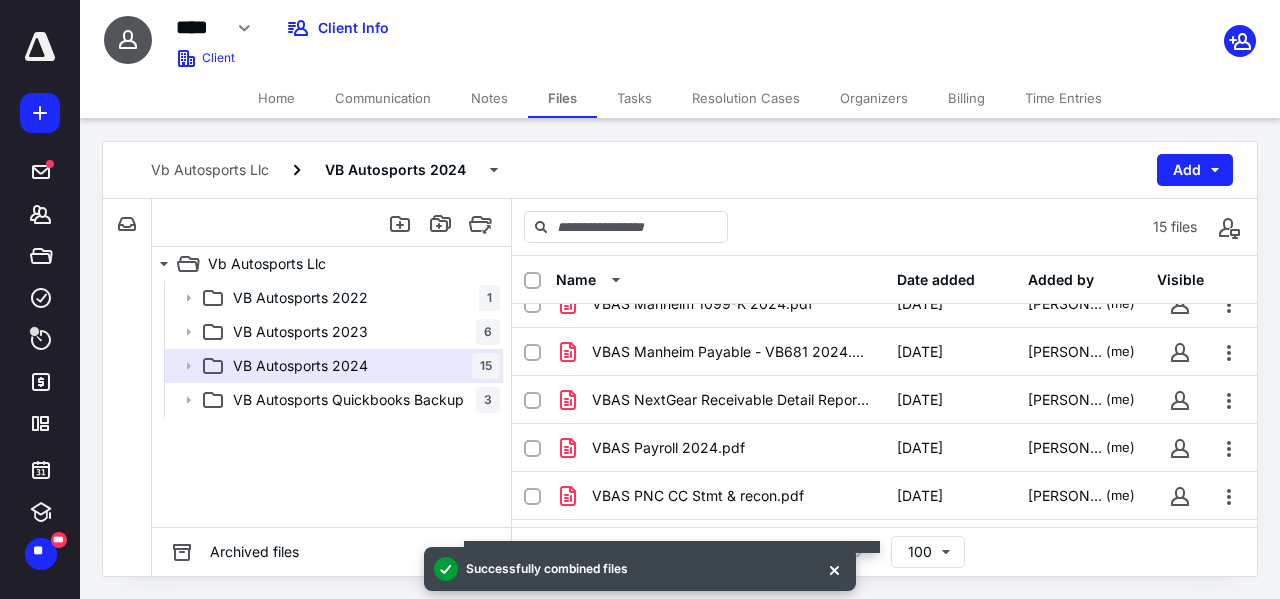scroll, scrollTop: 304, scrollLeft: 0, axis: vertical 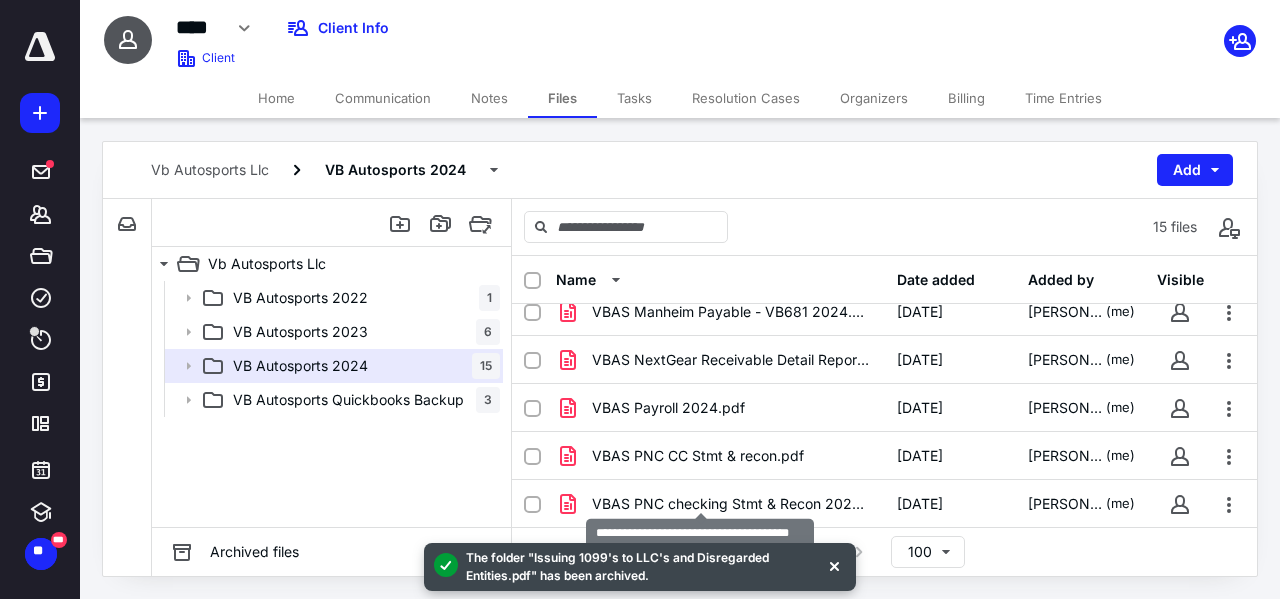 click on "VBAS Poteltial 1099 Reporting Violations 2024.pdf" at bounding box center [732, 648] 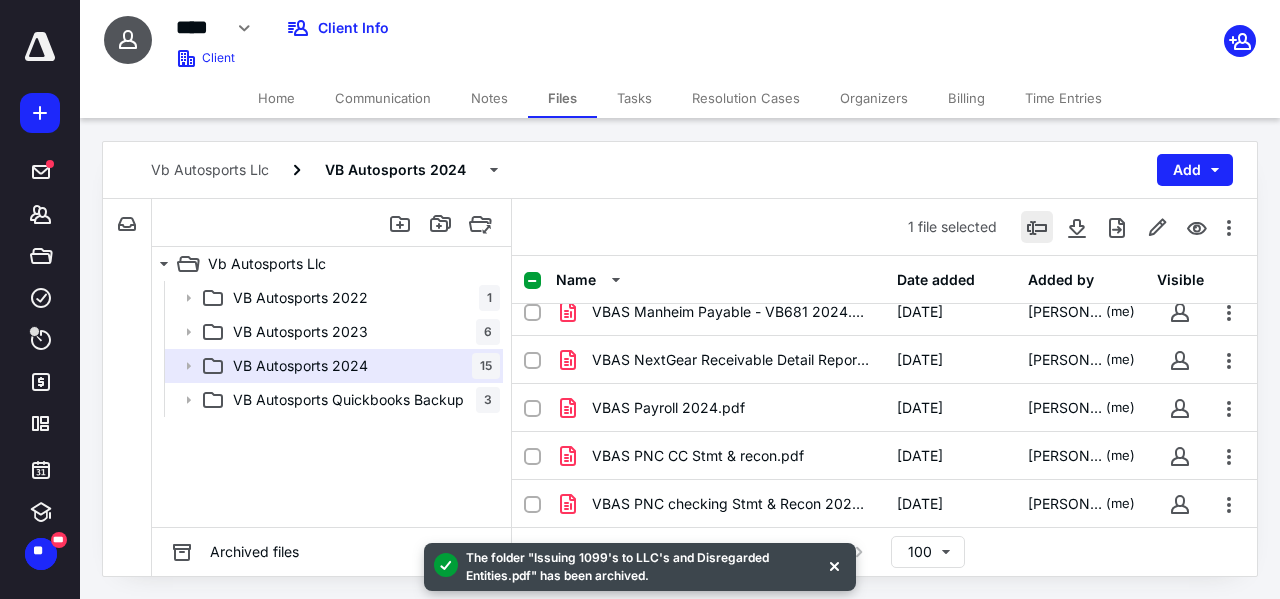 click at bounding box center (1037, 227) 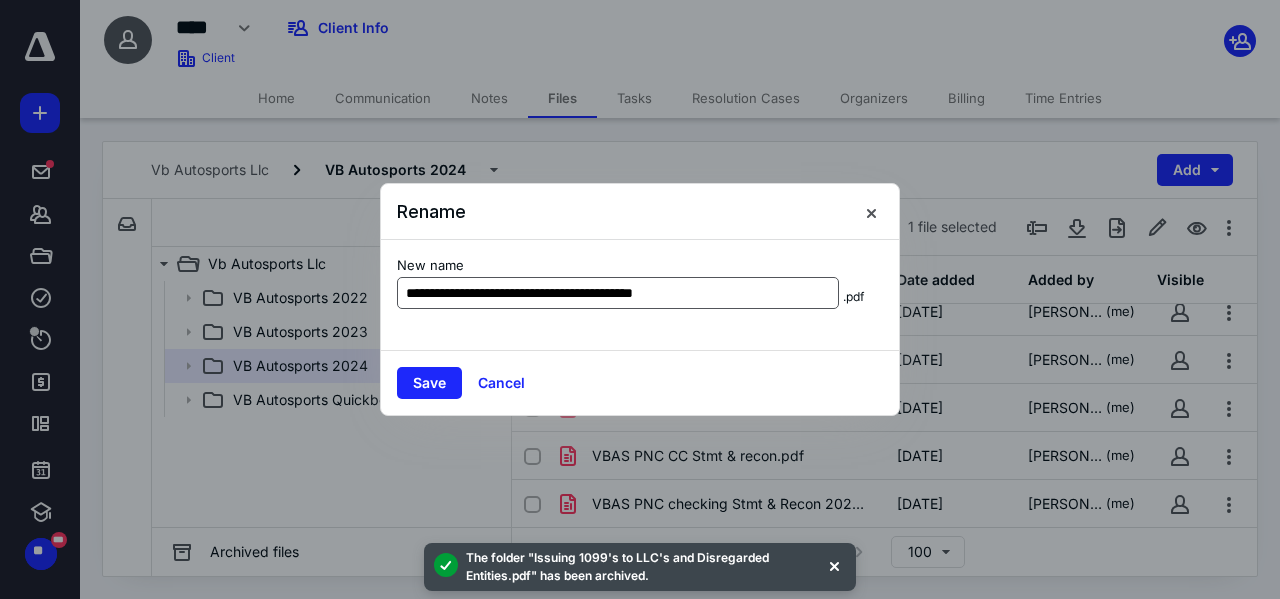 drag, startPoint x: 483, startPoint y: 298, endPoint x: 529, endPoint y: 274, distance: 51.884487 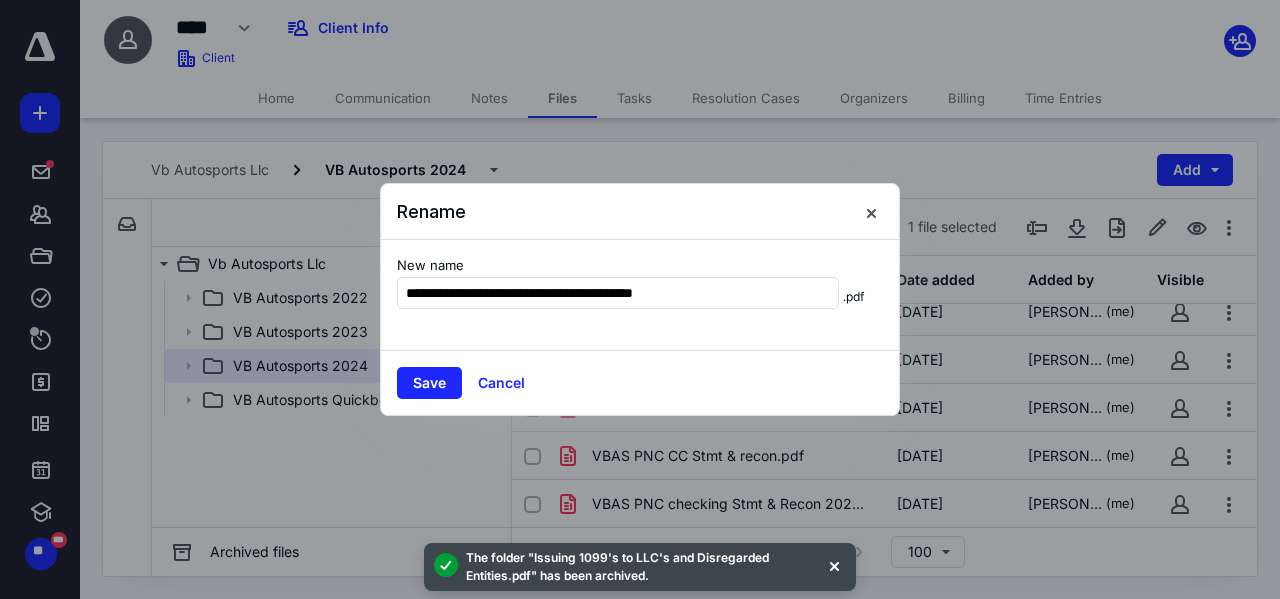 click on "**********" at bounding box center (618, 293) 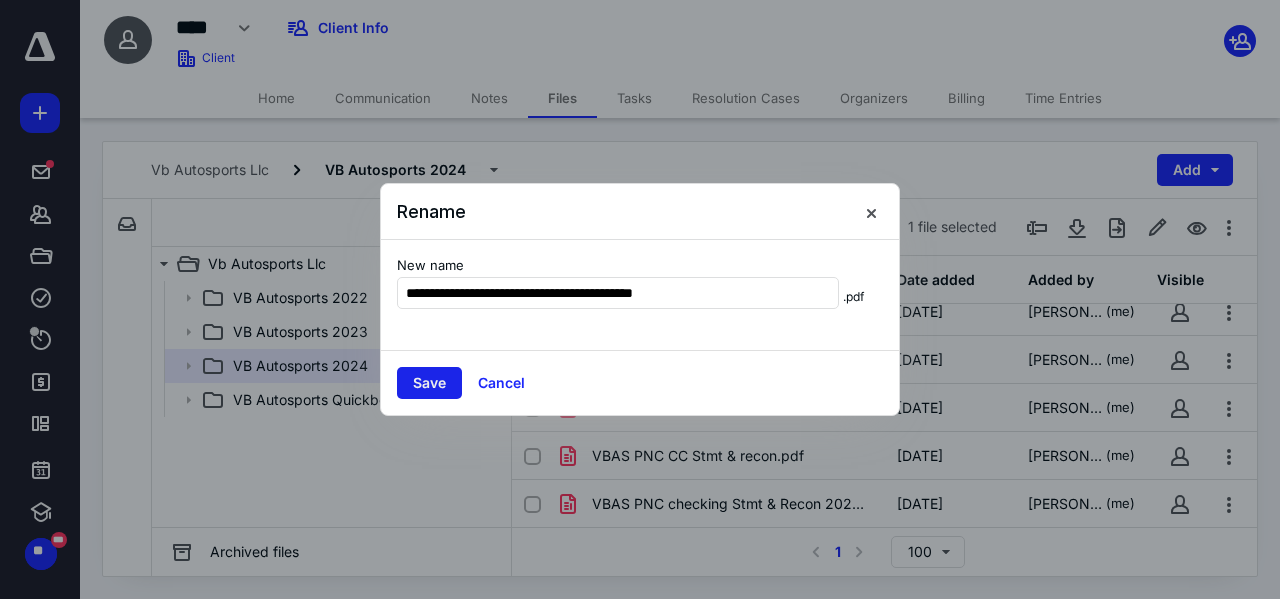 type on "**********" 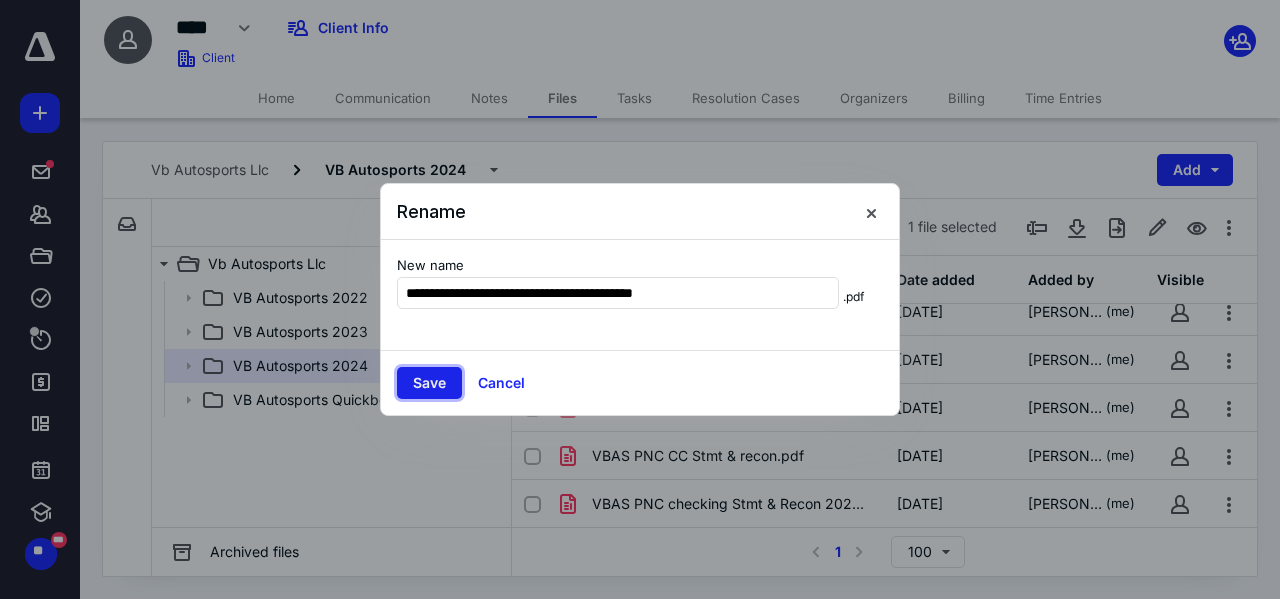 click on "Save" at bounding box center [429, 383] 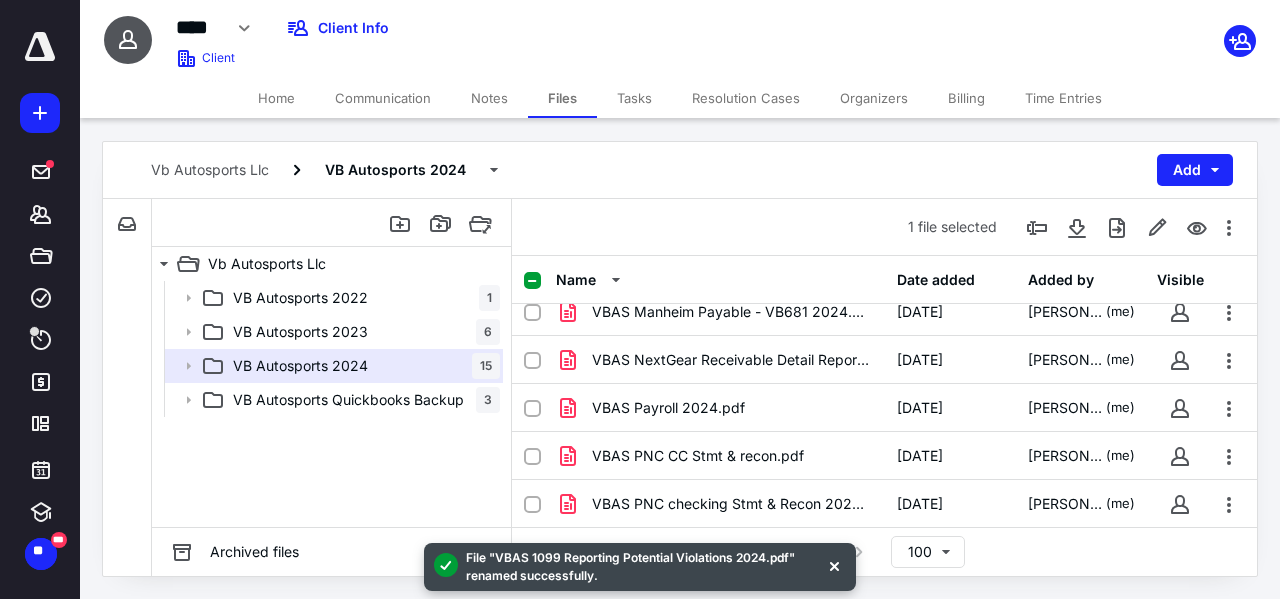 scroll, scrollTop: 0, scrollLeft: 0, axis: both 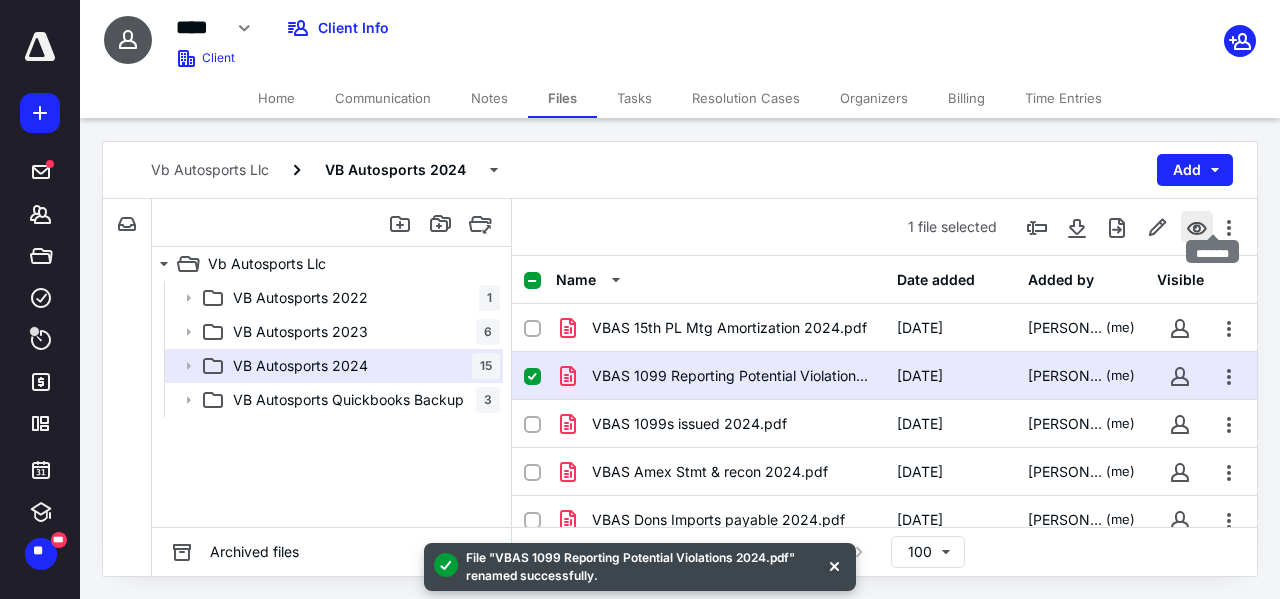 click at bounding box center [1197, 227] 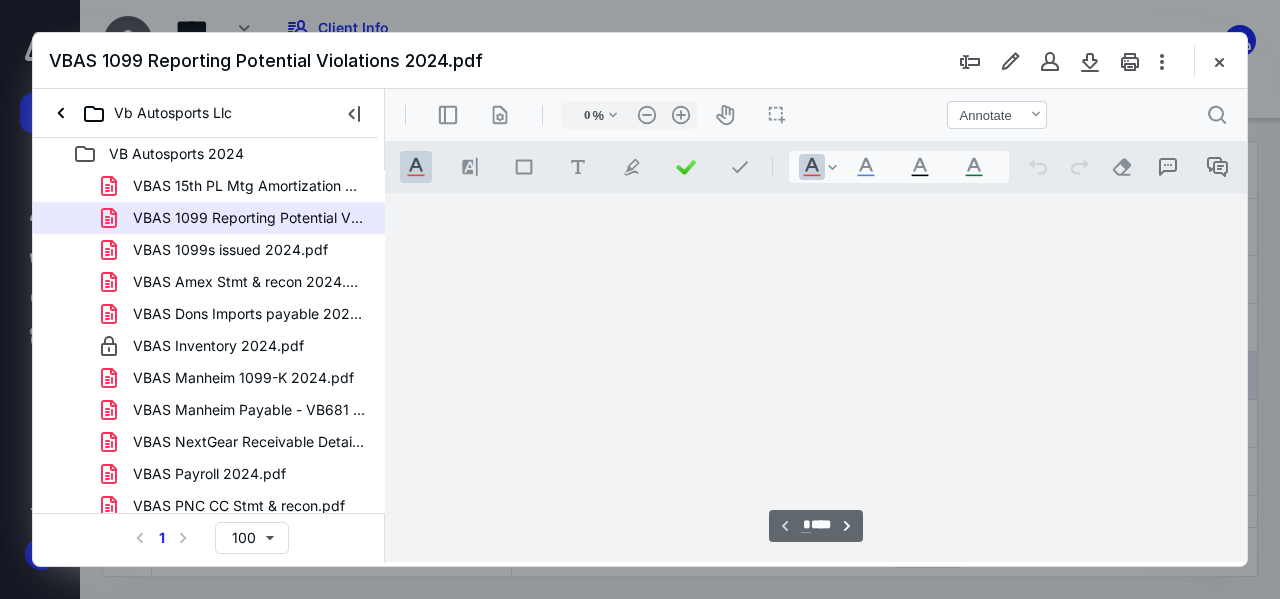 type on "48" 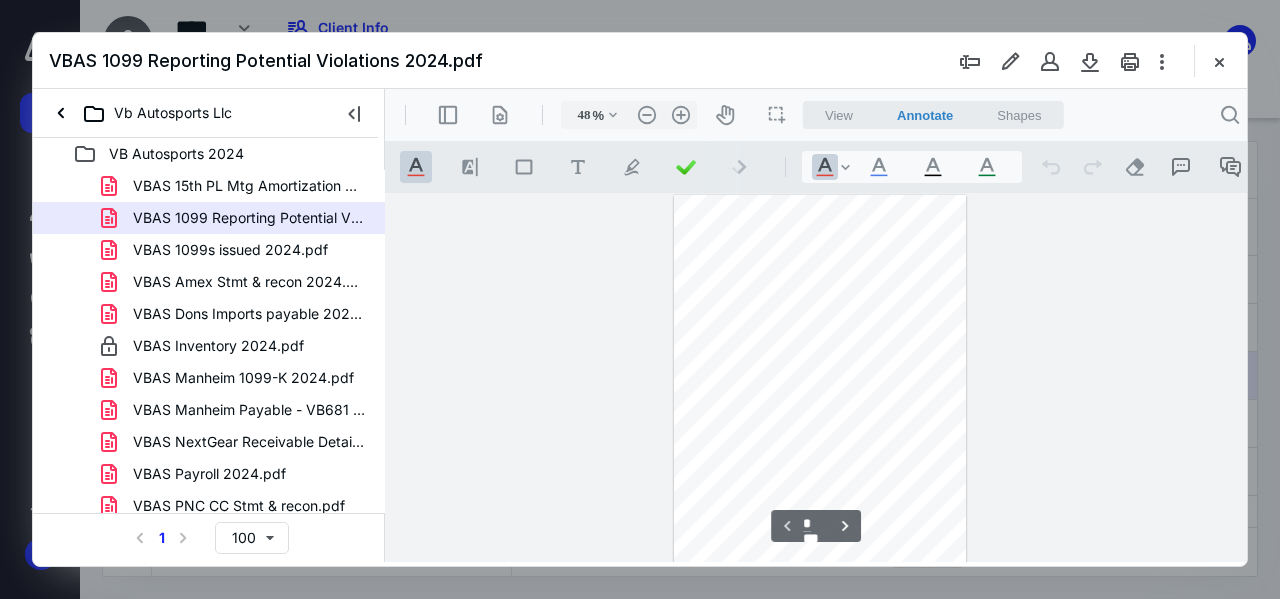 scroll, scrollTop: 0, scrollLeft: 0, axis: both 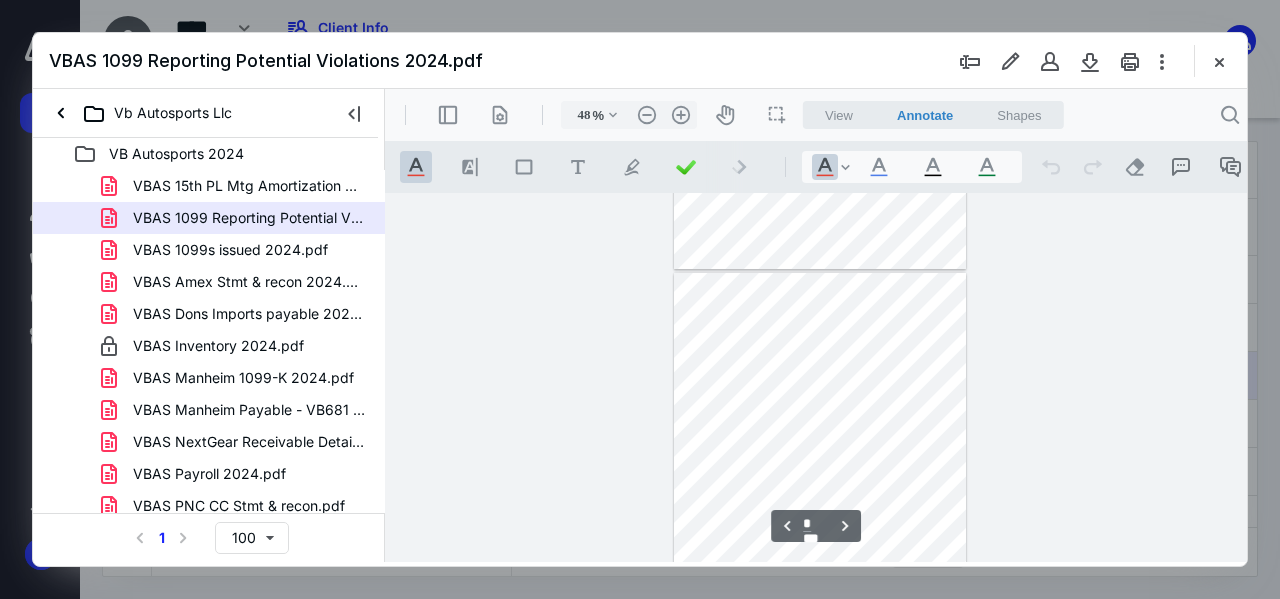 type on "*" 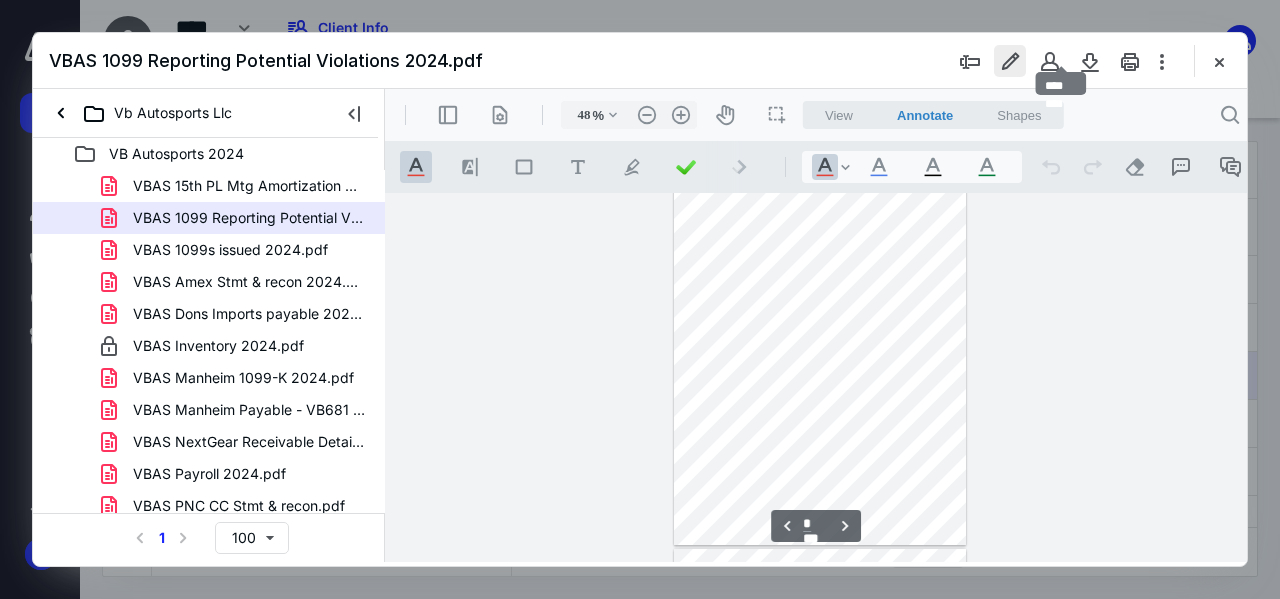 click at bounding box center [1010, 61] 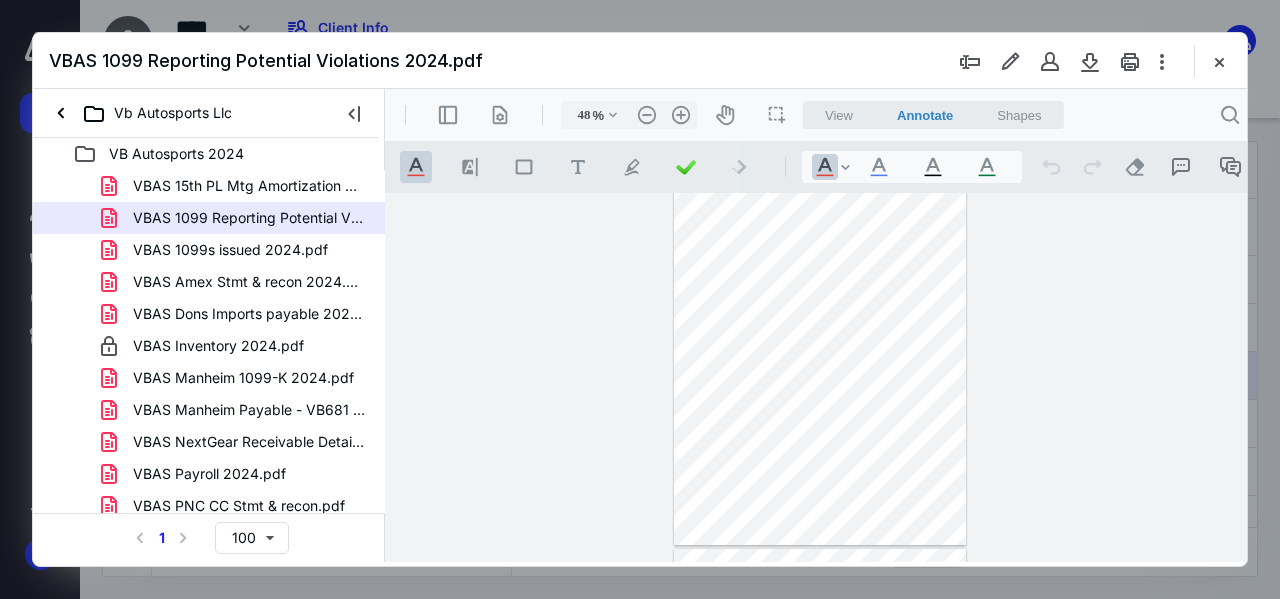 click at bounding box center [822, 384] 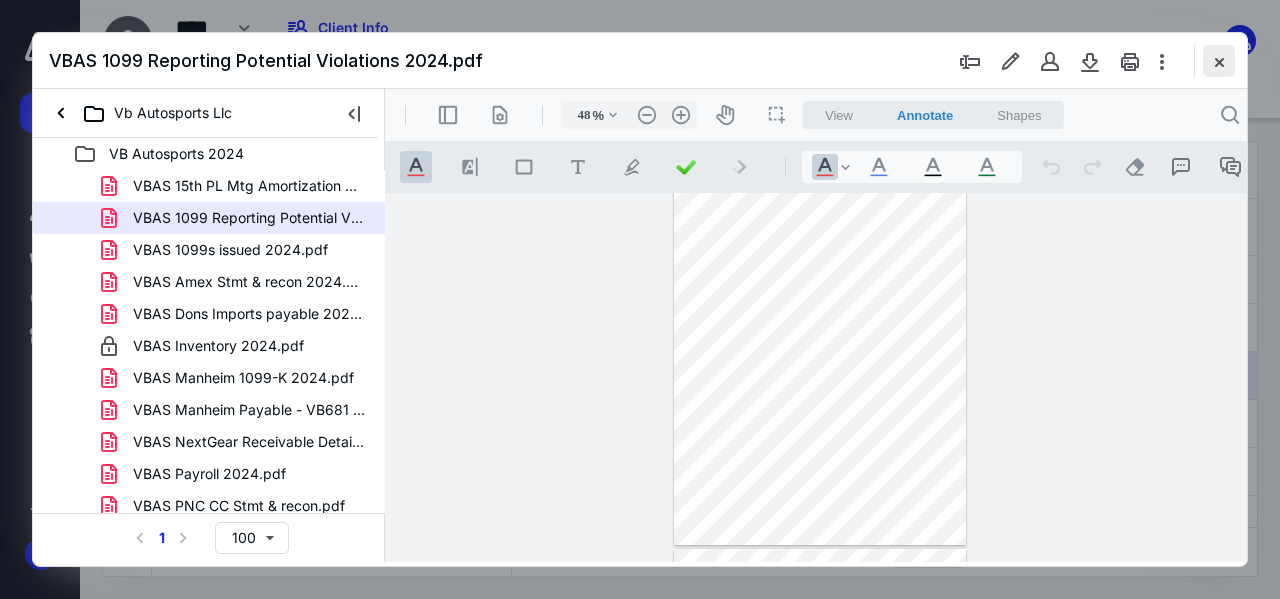 click at bounding box center (1219, 61) 